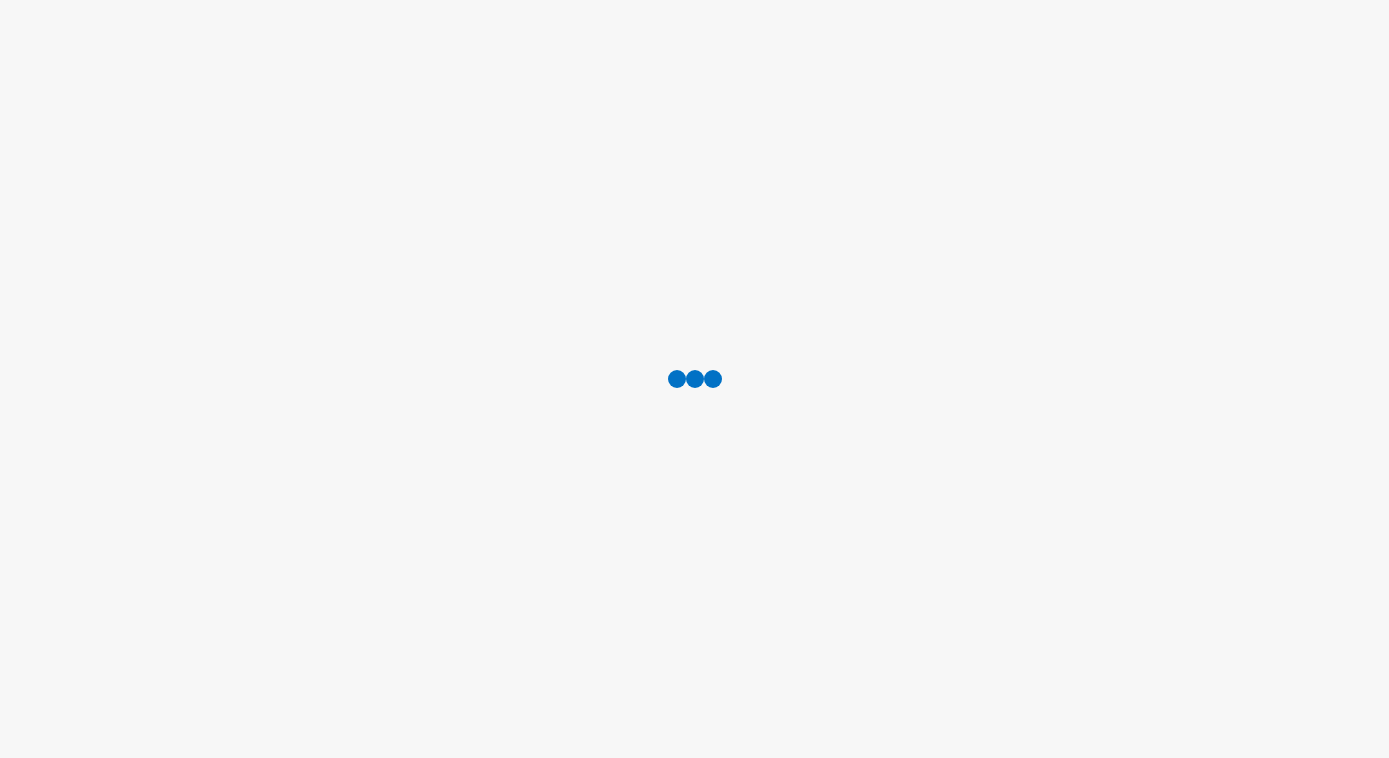 scroll, scrollTop: 0, scrollLeft: 0, axis: both 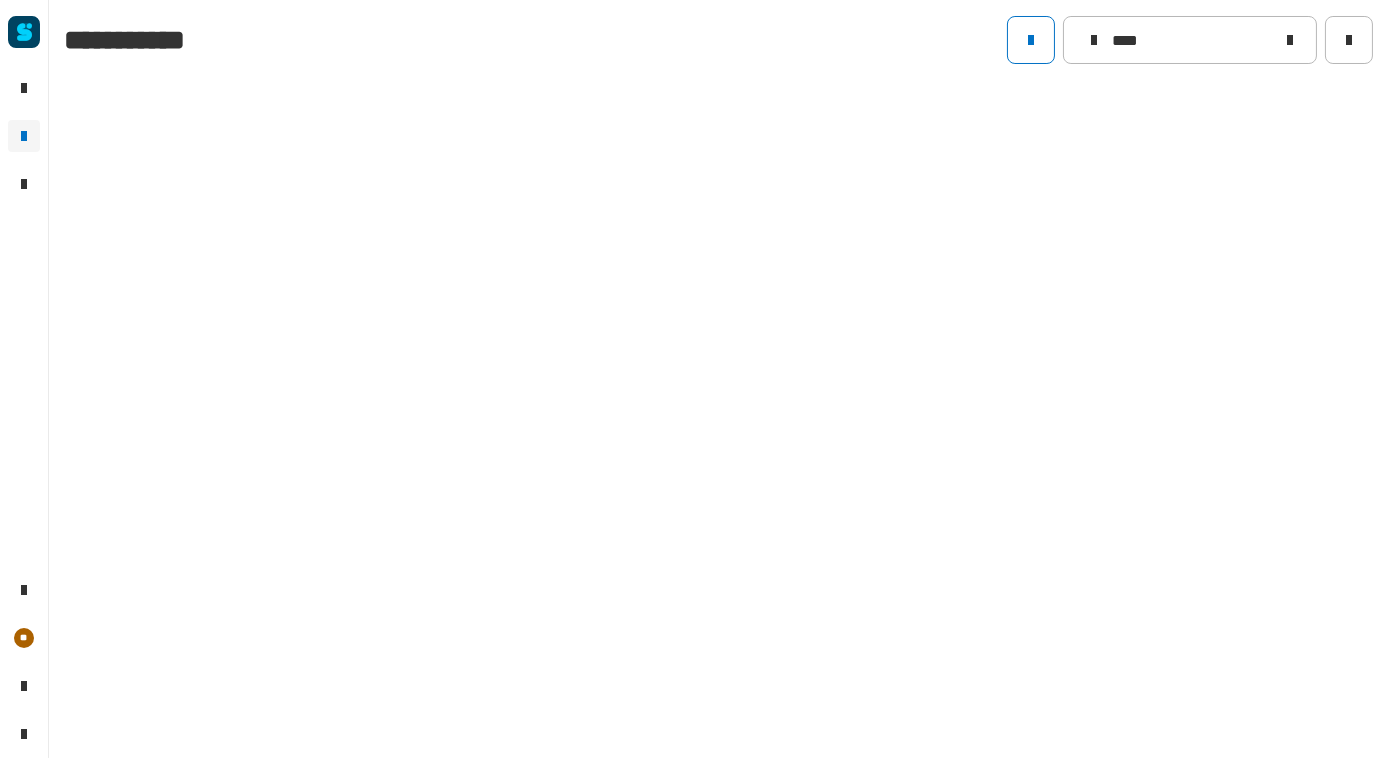 type on "****" 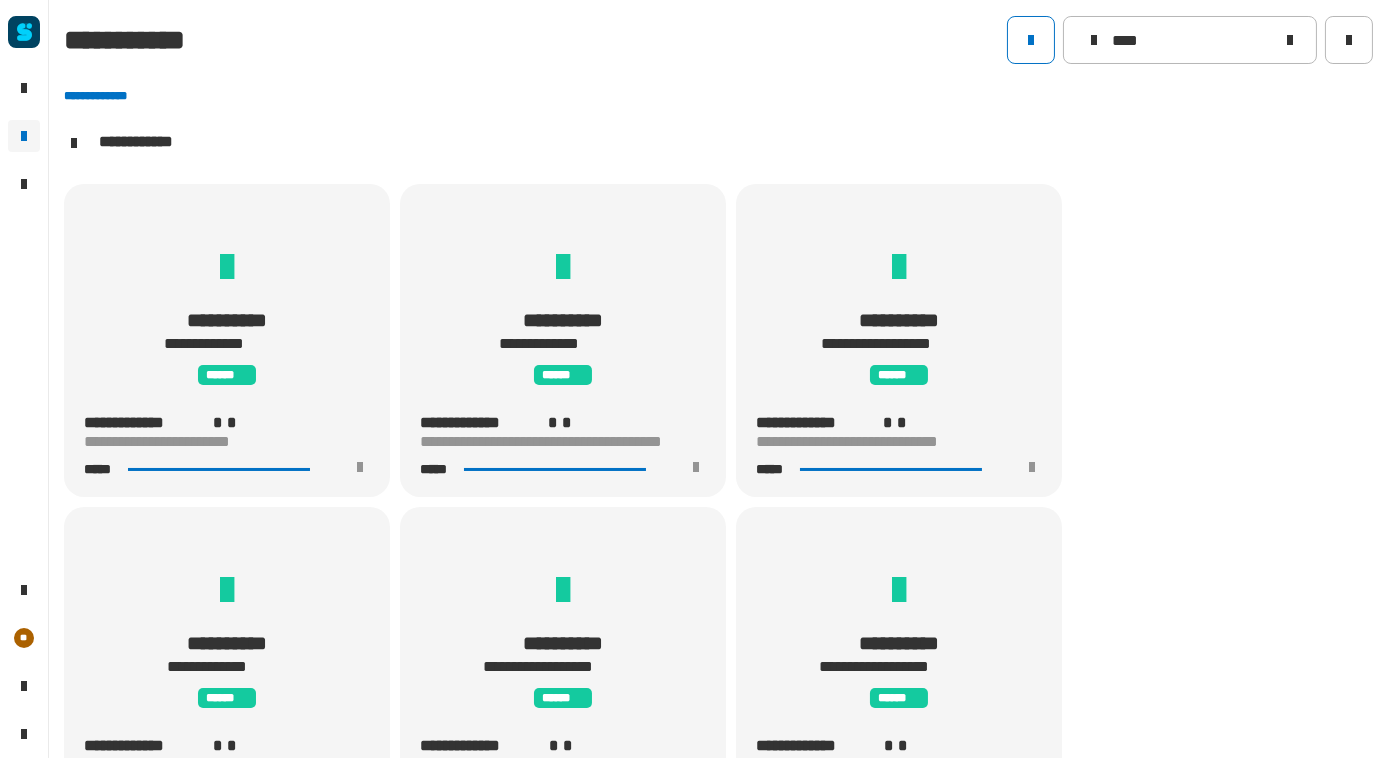 scroll, scrollTop: 0, scrollLeft: 0, axis: both 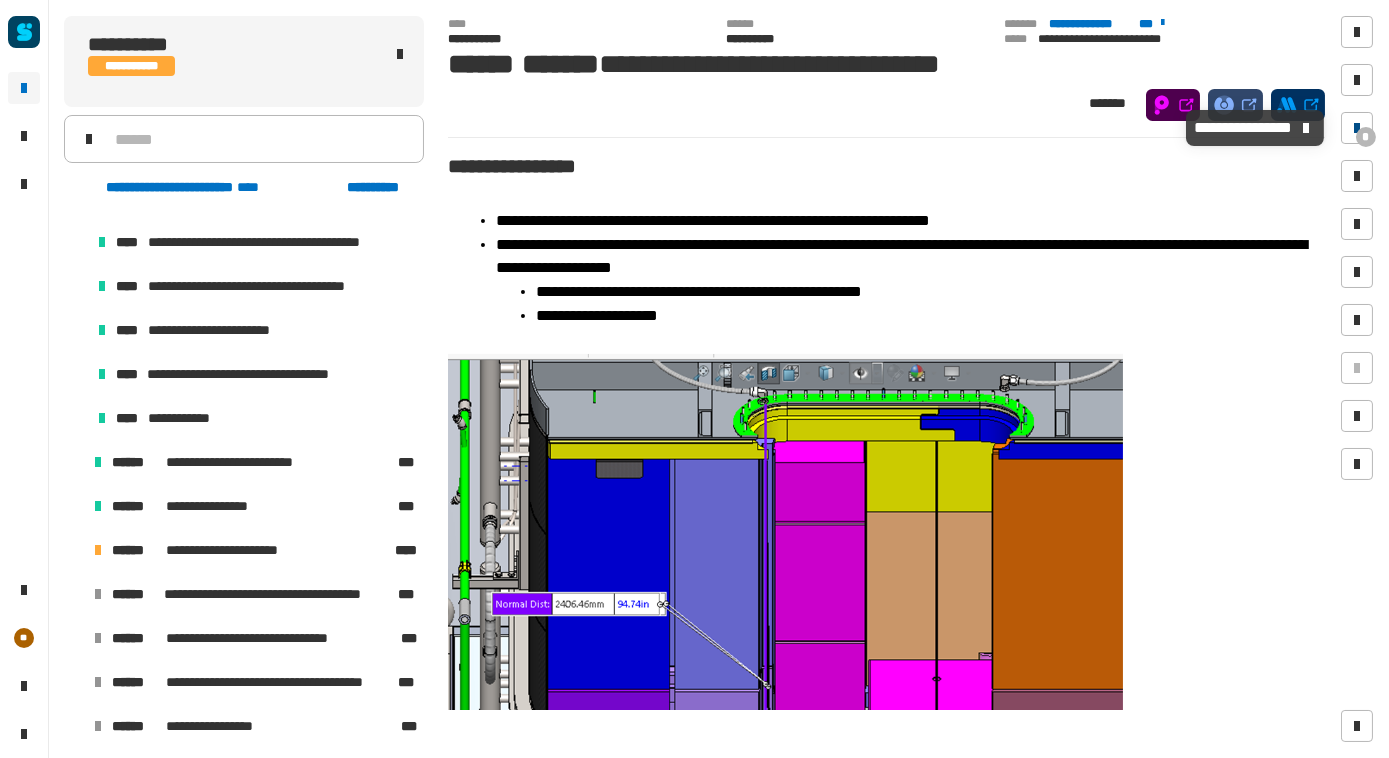 click at bounding box center [1357, 128] 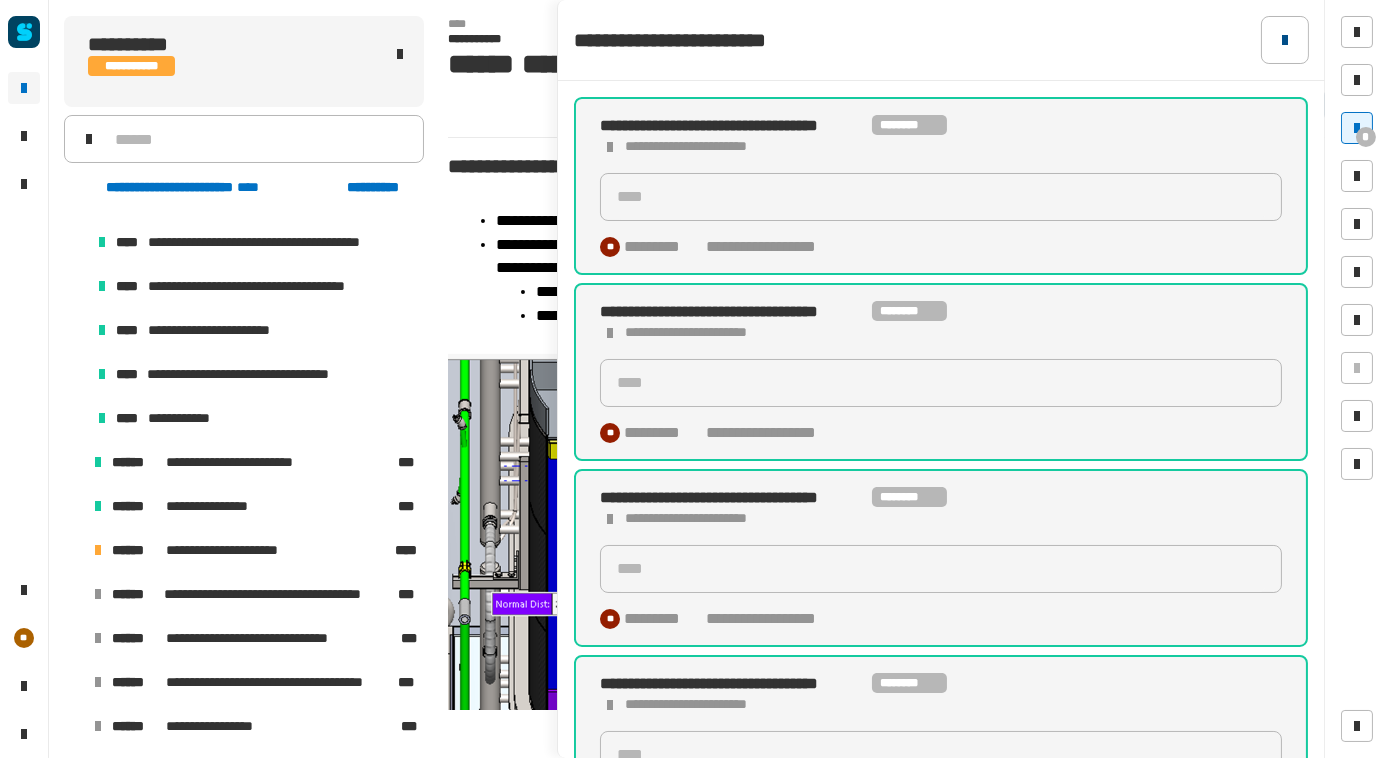 click 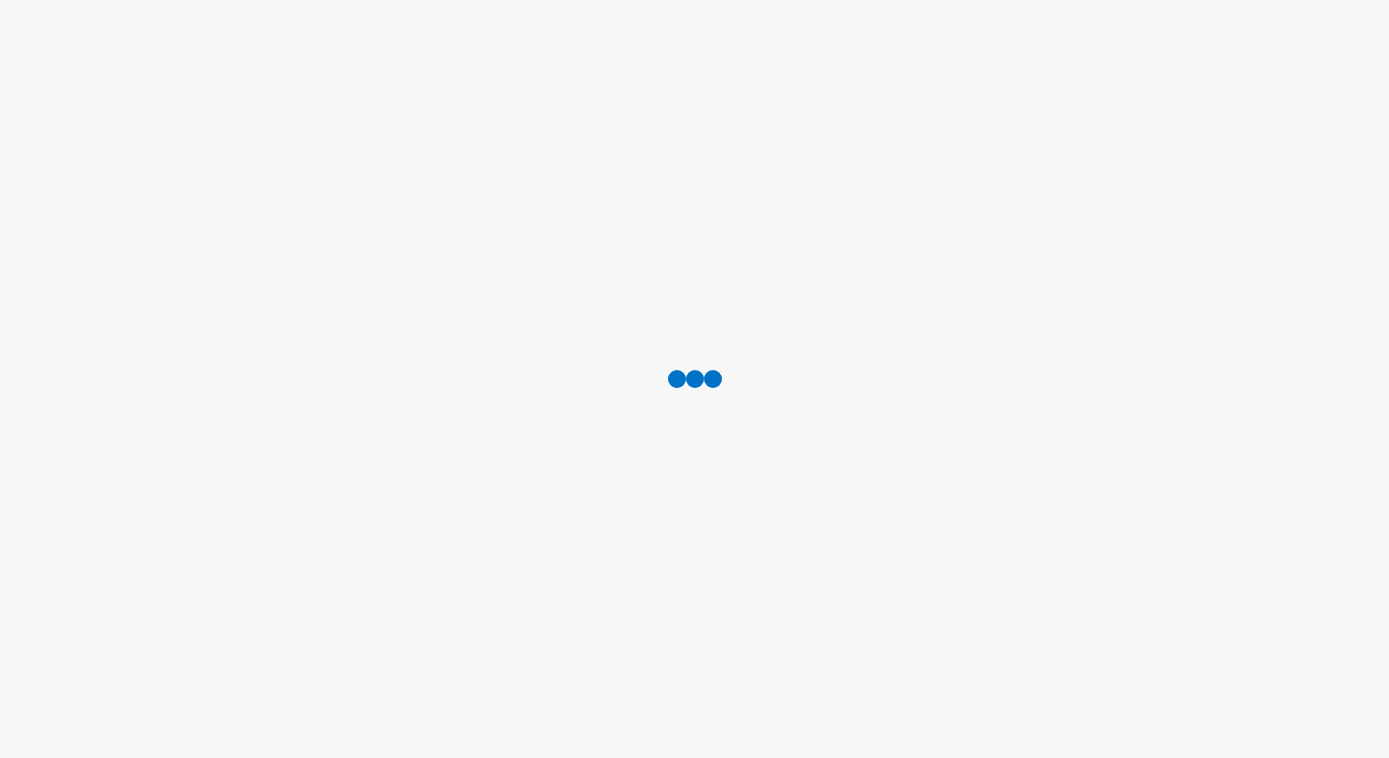 scroll, scrollTop: 0, scrollLeft: 0, axis: both 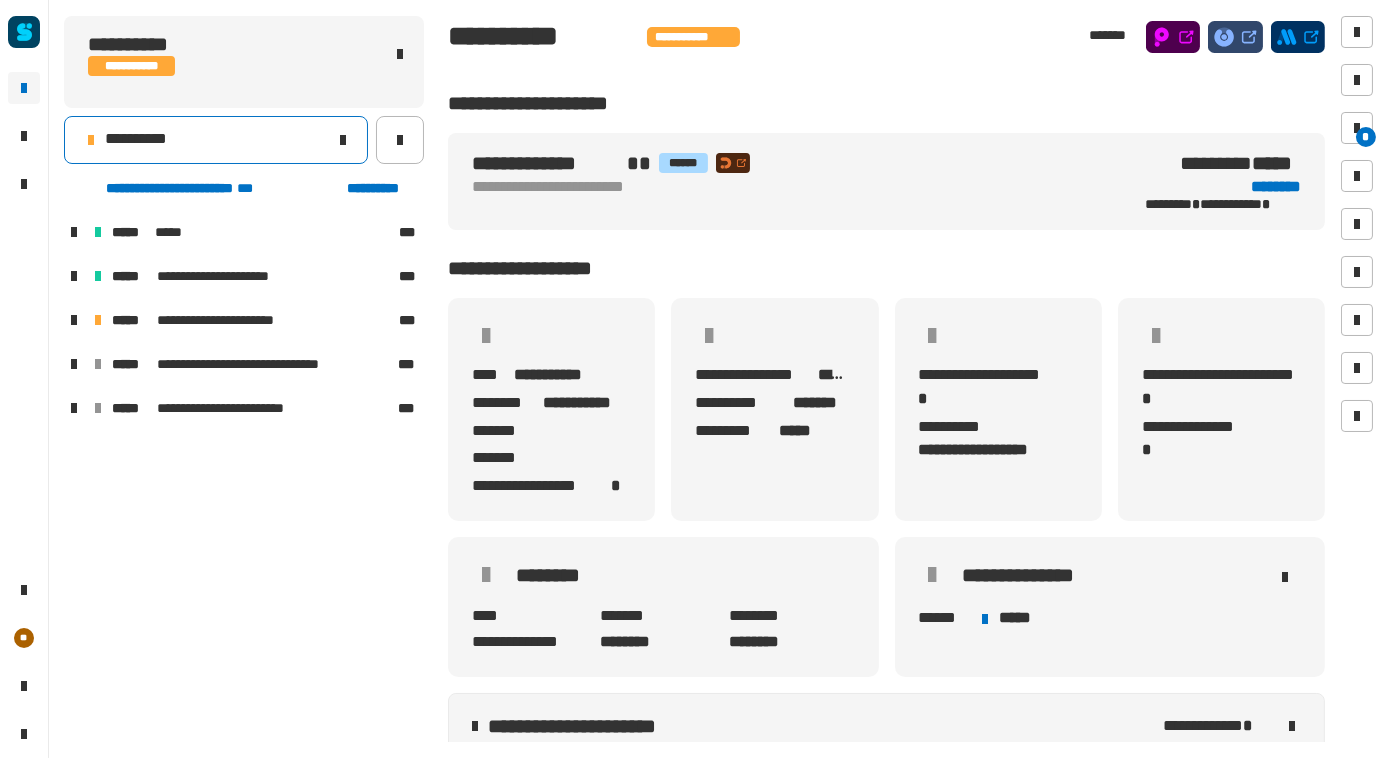 click on "**********" 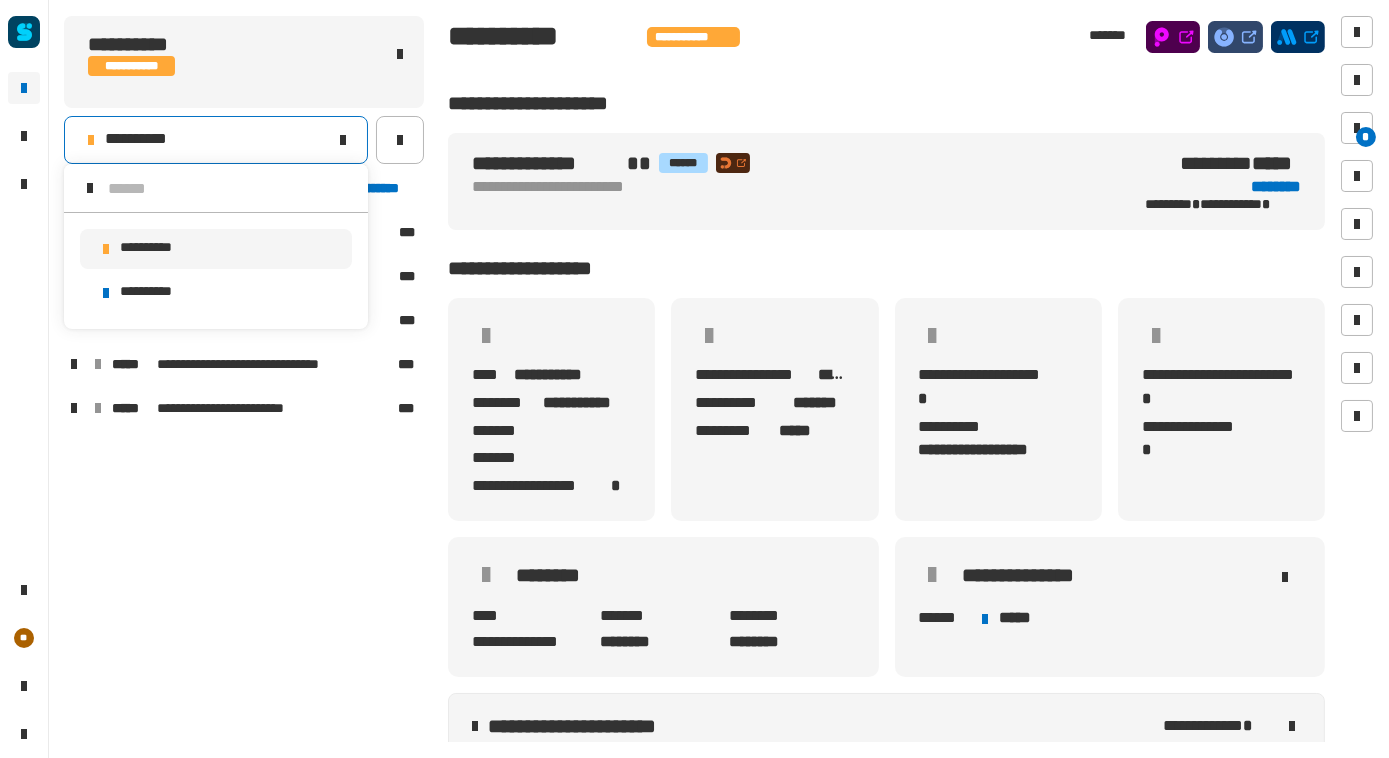 scroll, scrollTop: 0, scrollLeft: 0, axis: both 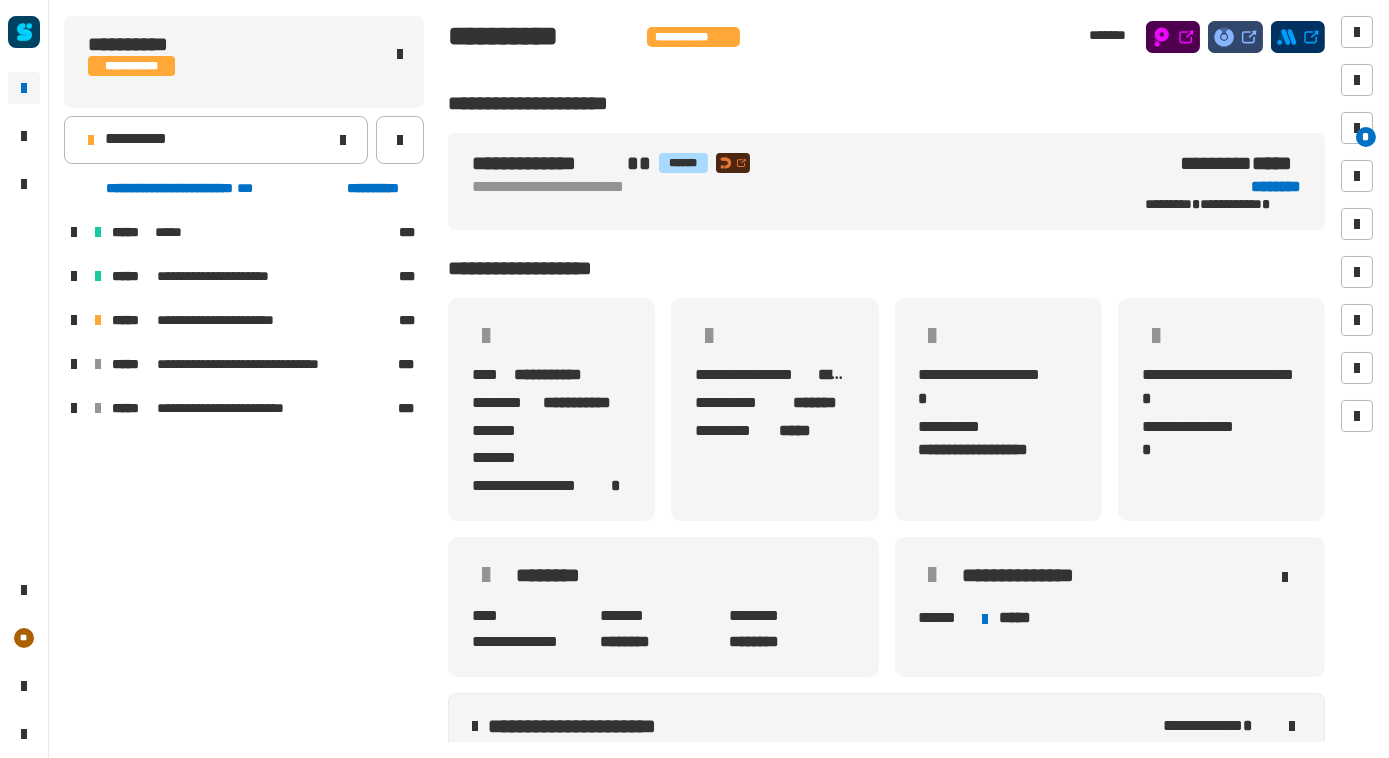 click on "**********" 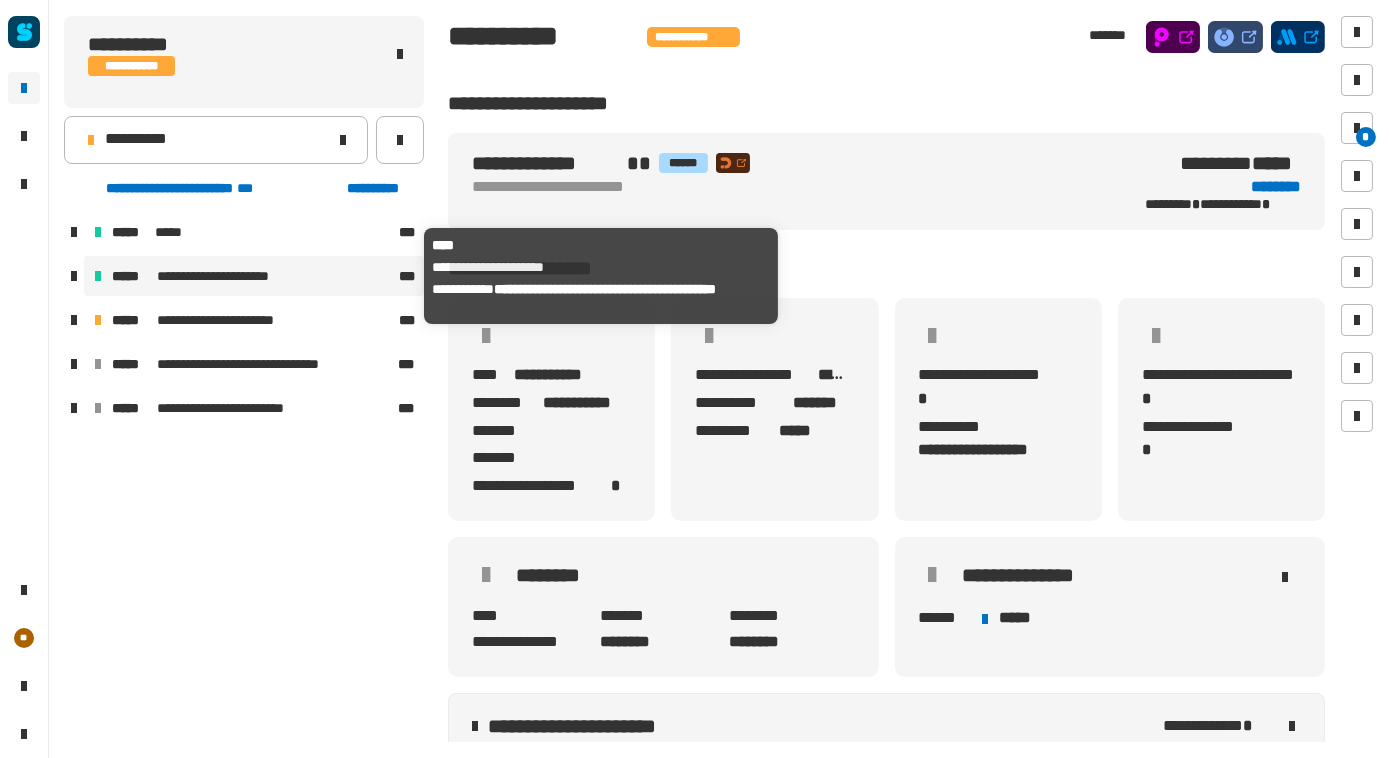 click on "**********" at bounding box center (229, 276) 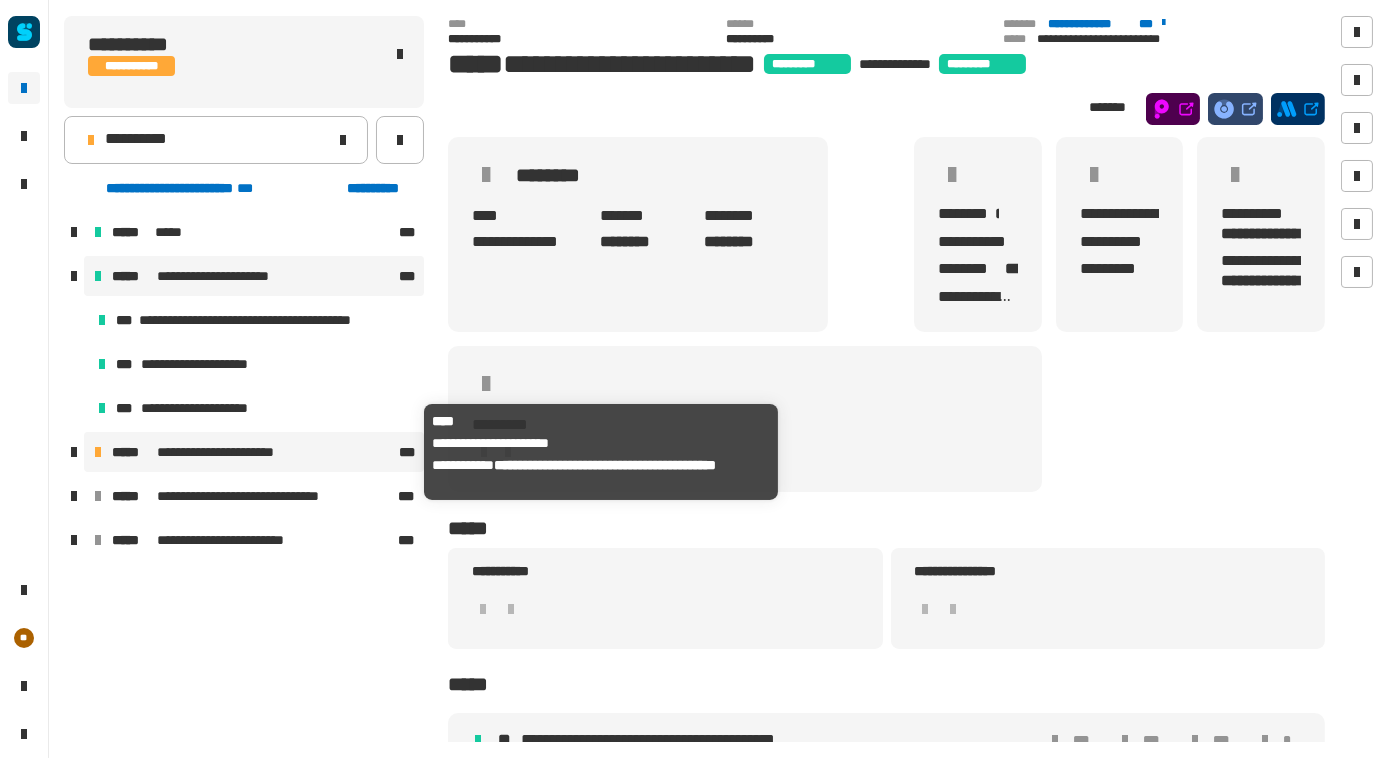 click on "**********" at bounding box center [232, 452] 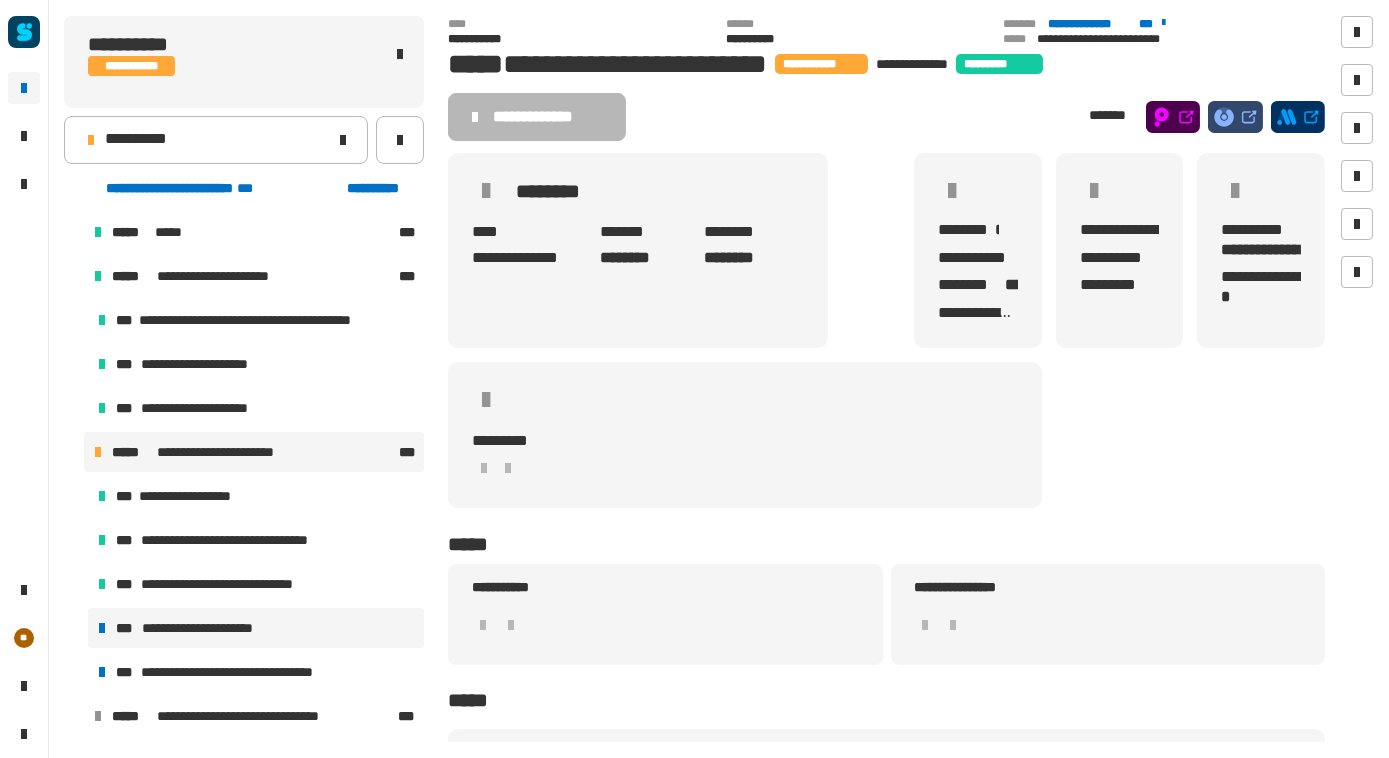 click on "**********" at bounding box center (202, 628) 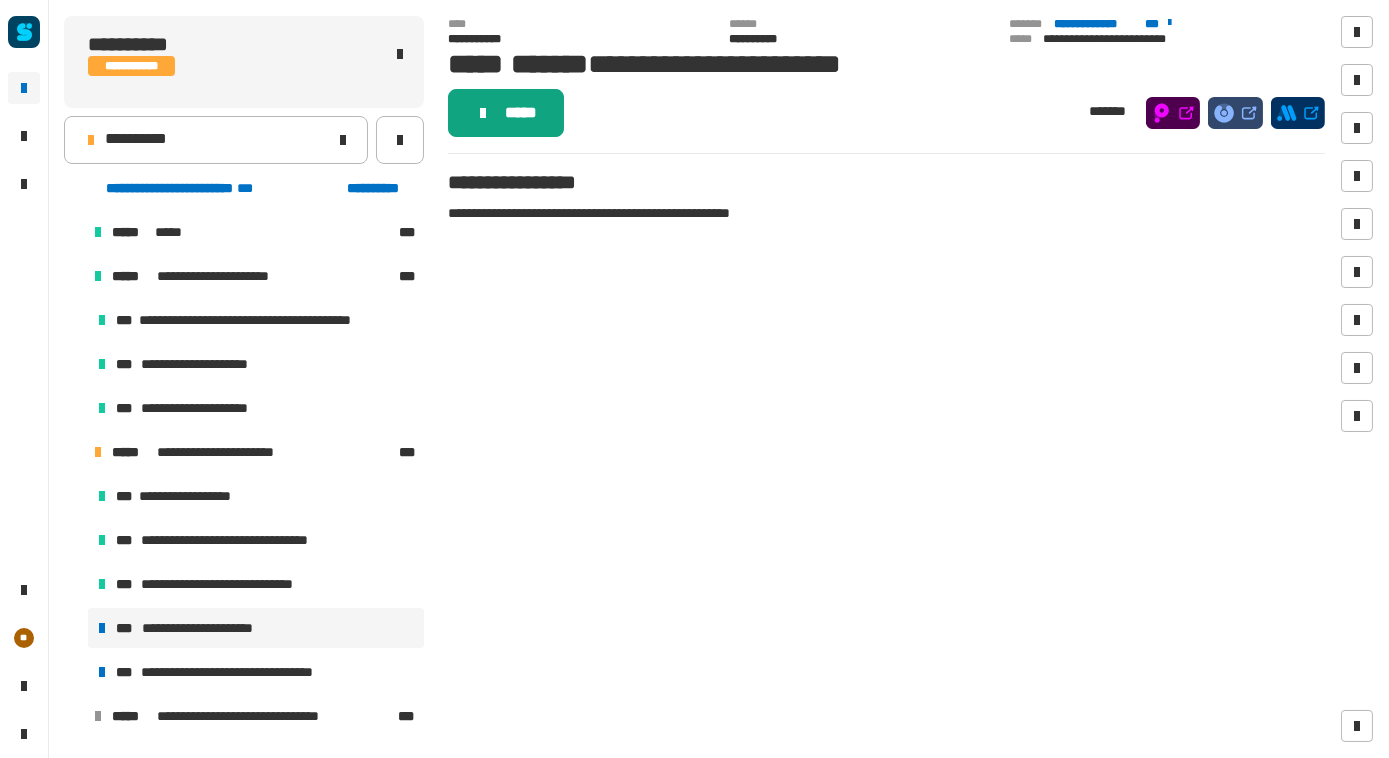 click on "*****" 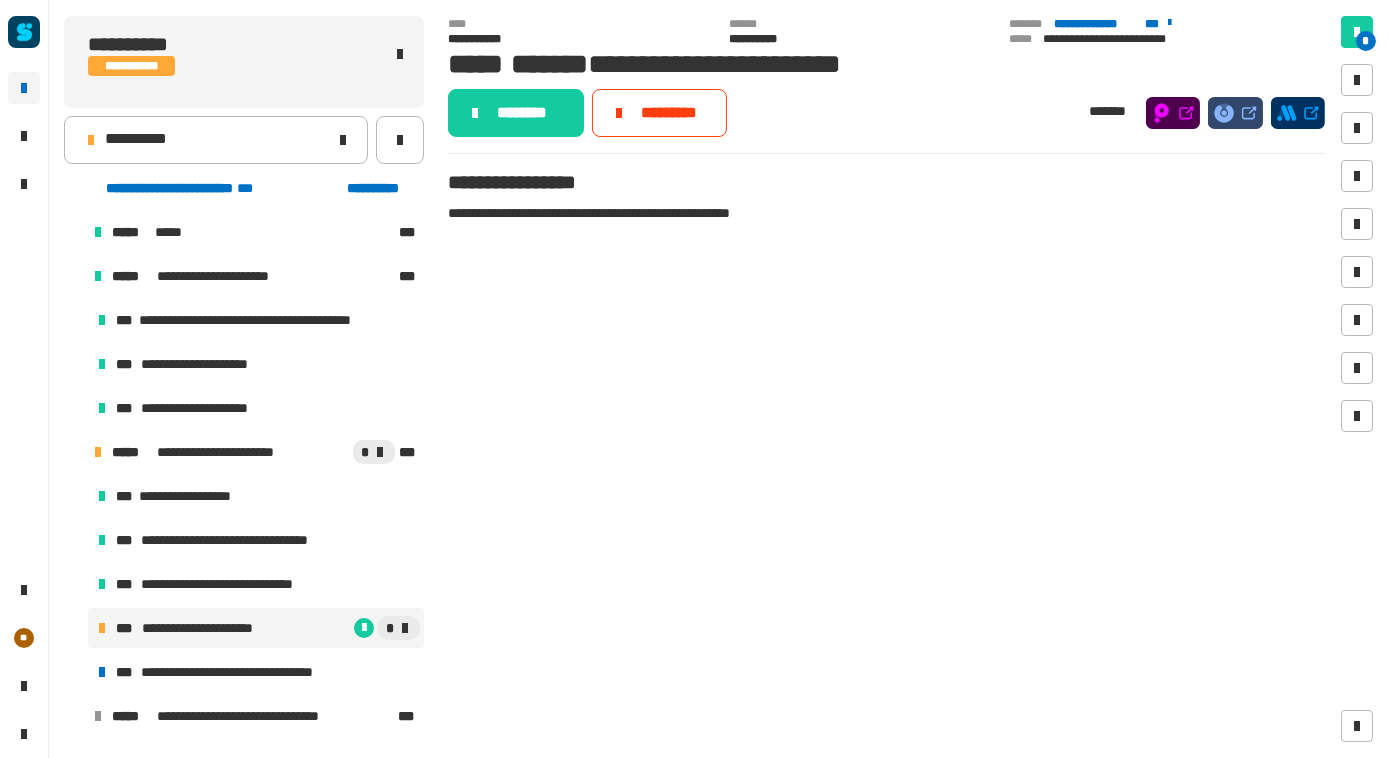 click on "********" 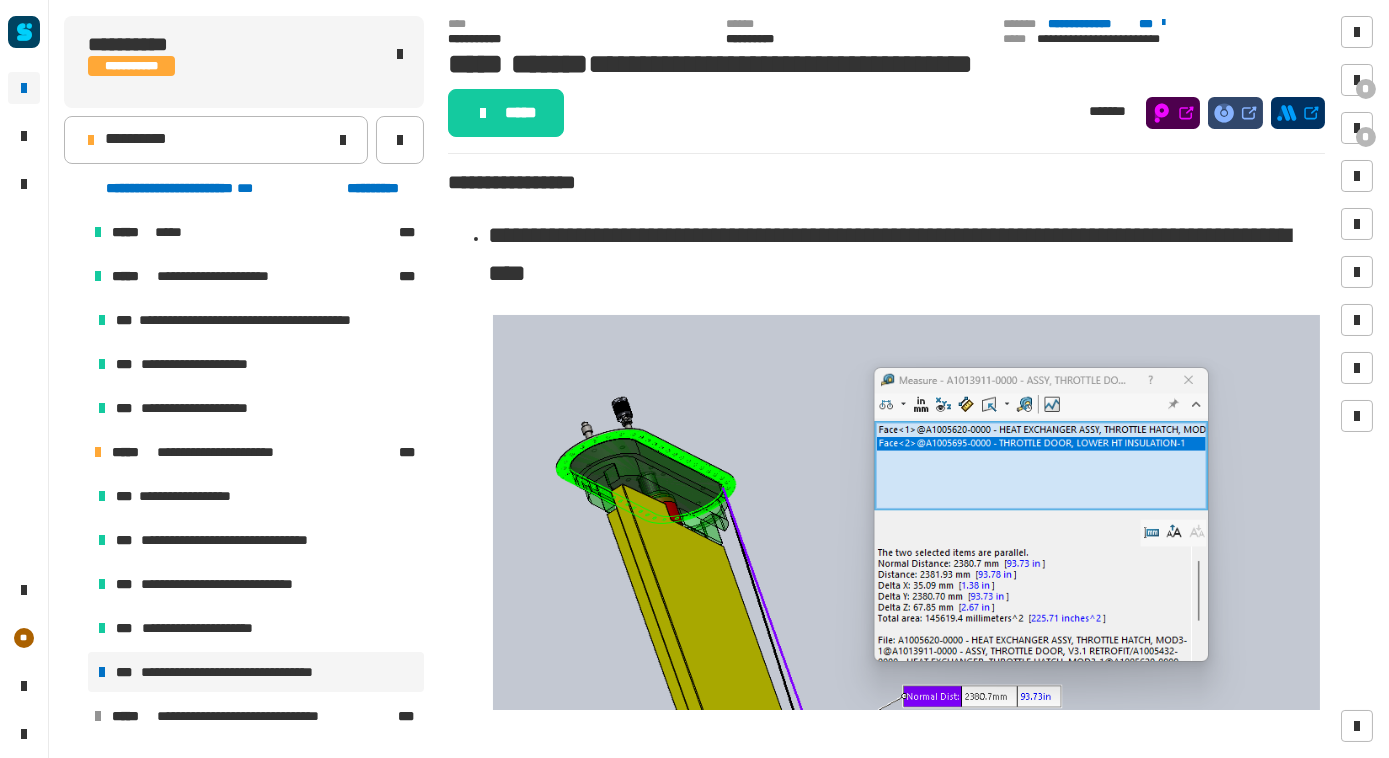 click on "**********" 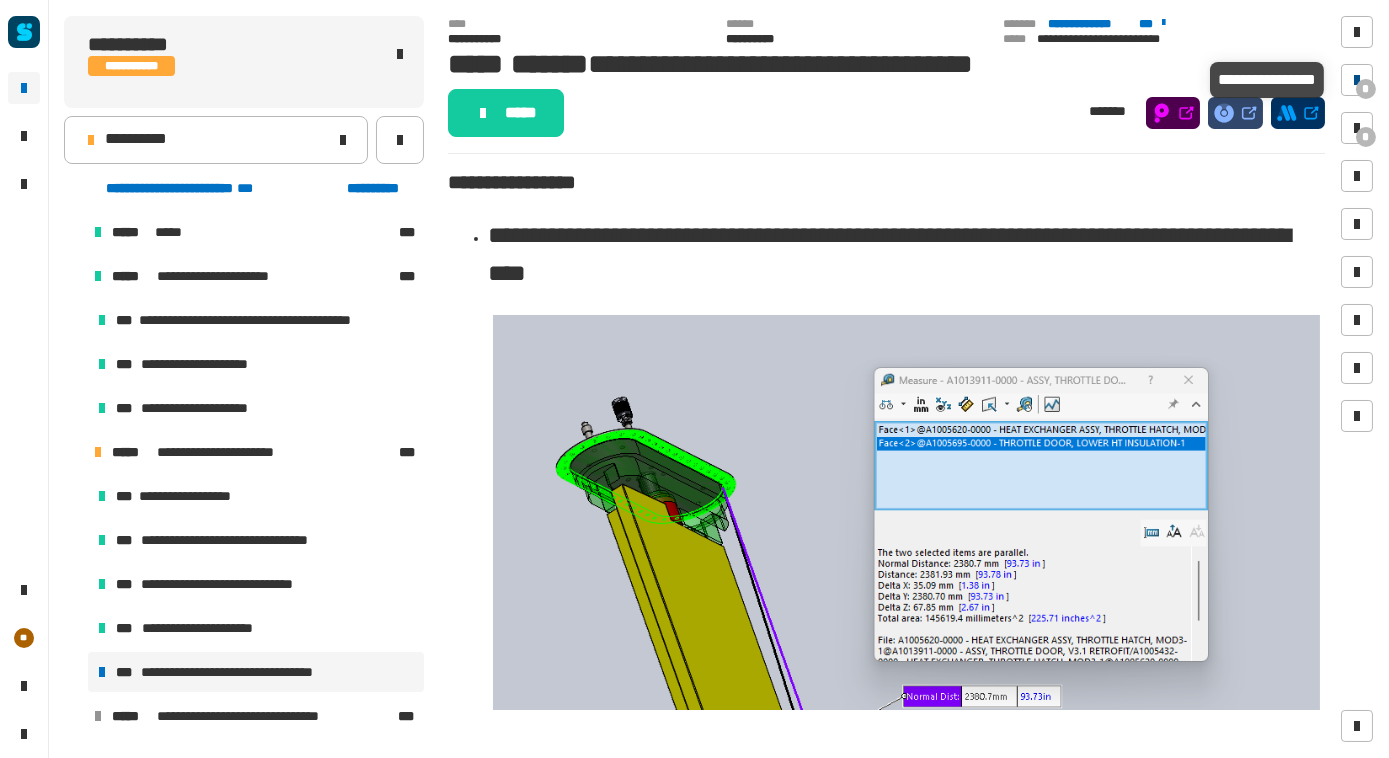 click at bounding box center [1357, 80] 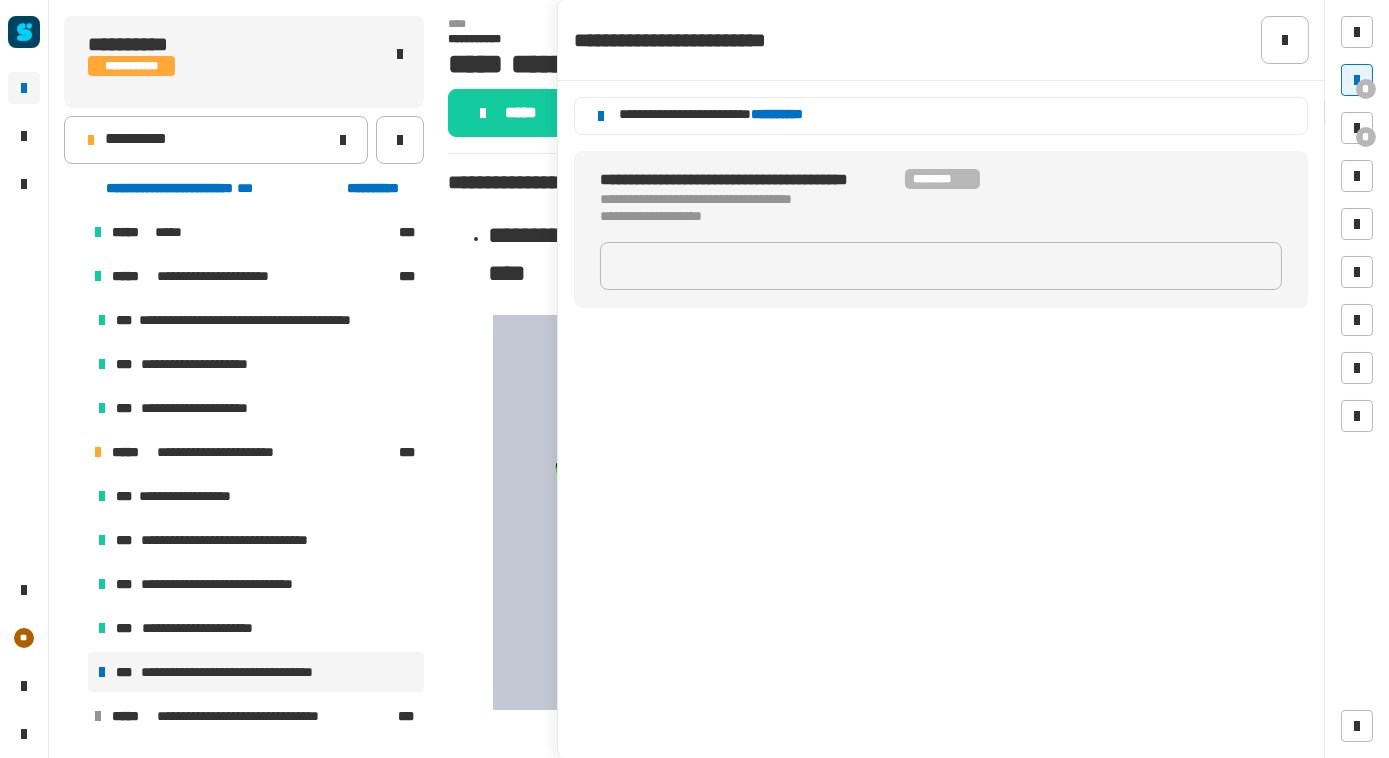 click on "**********" 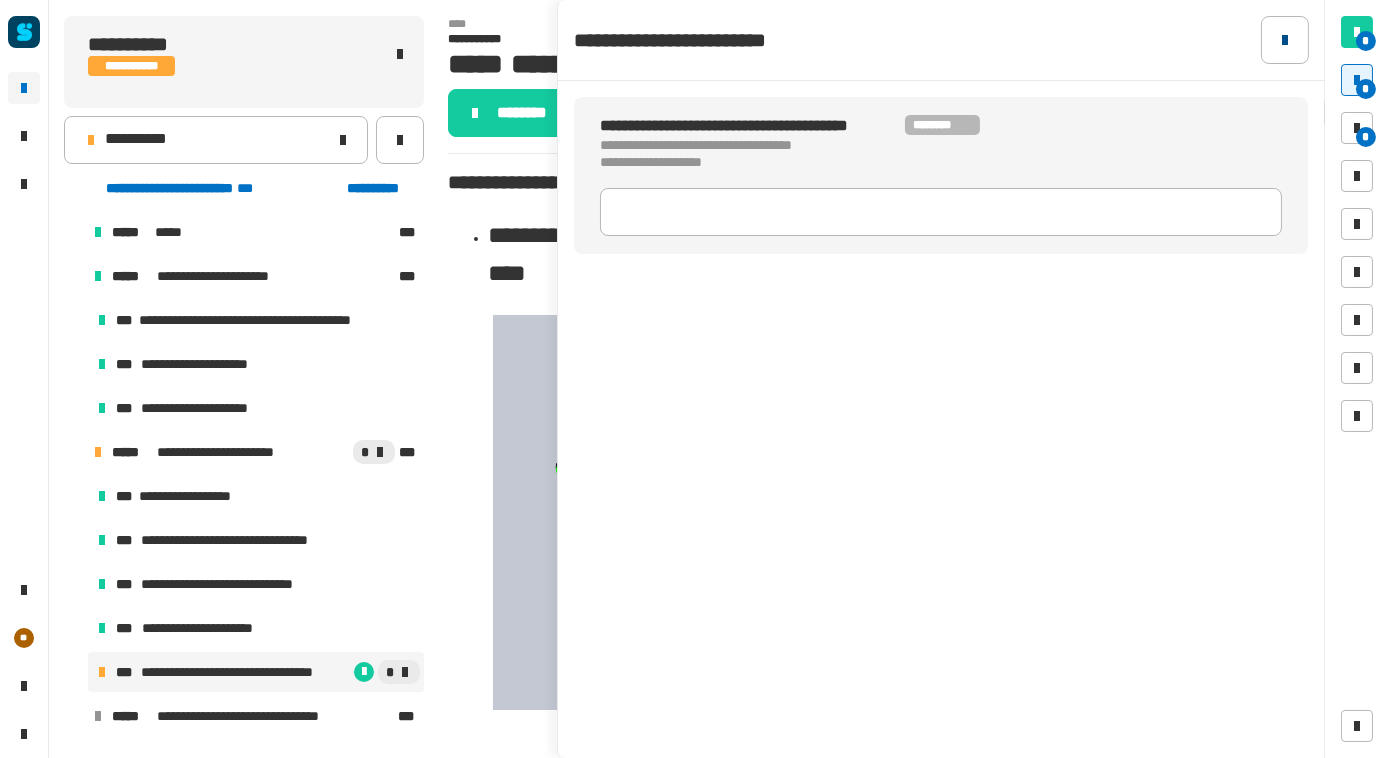 click 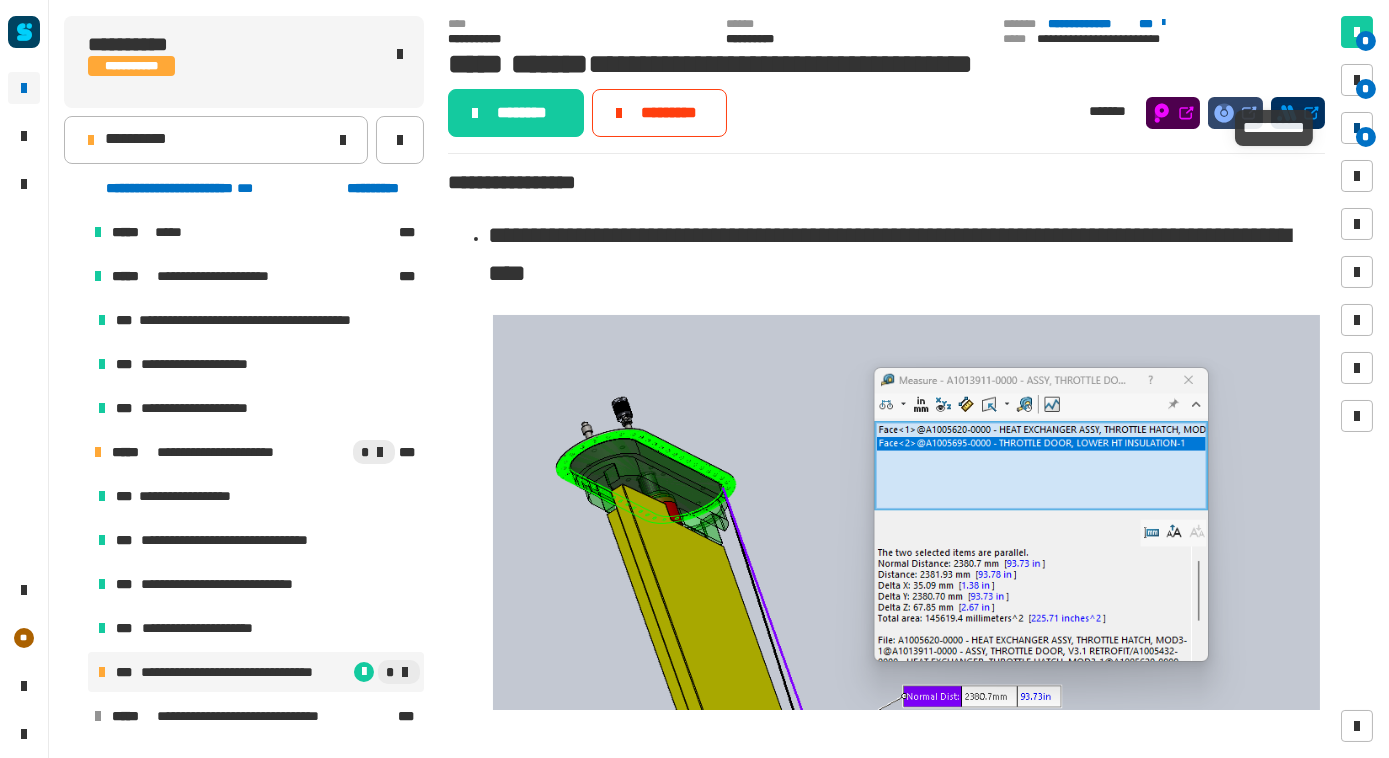 click on "*" at bounding box center [1357, 128] 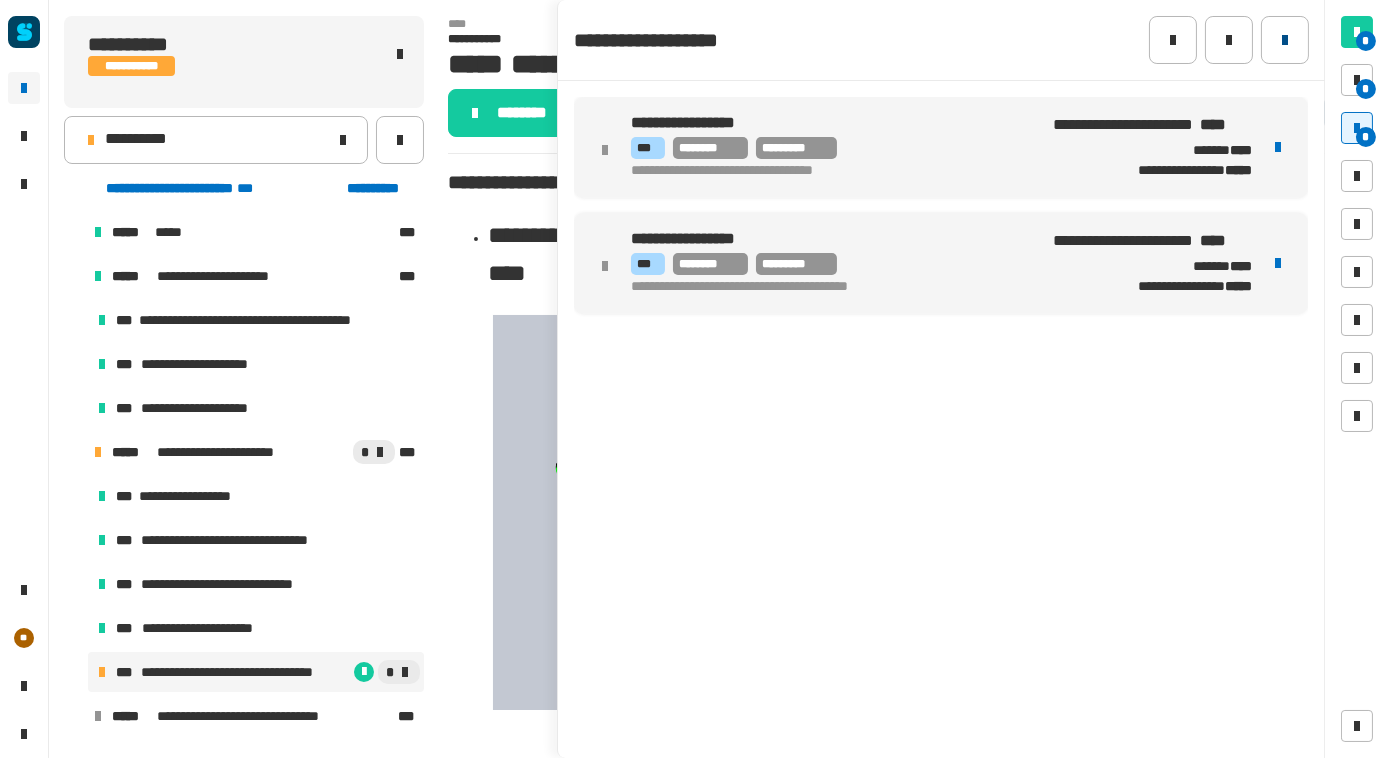 click 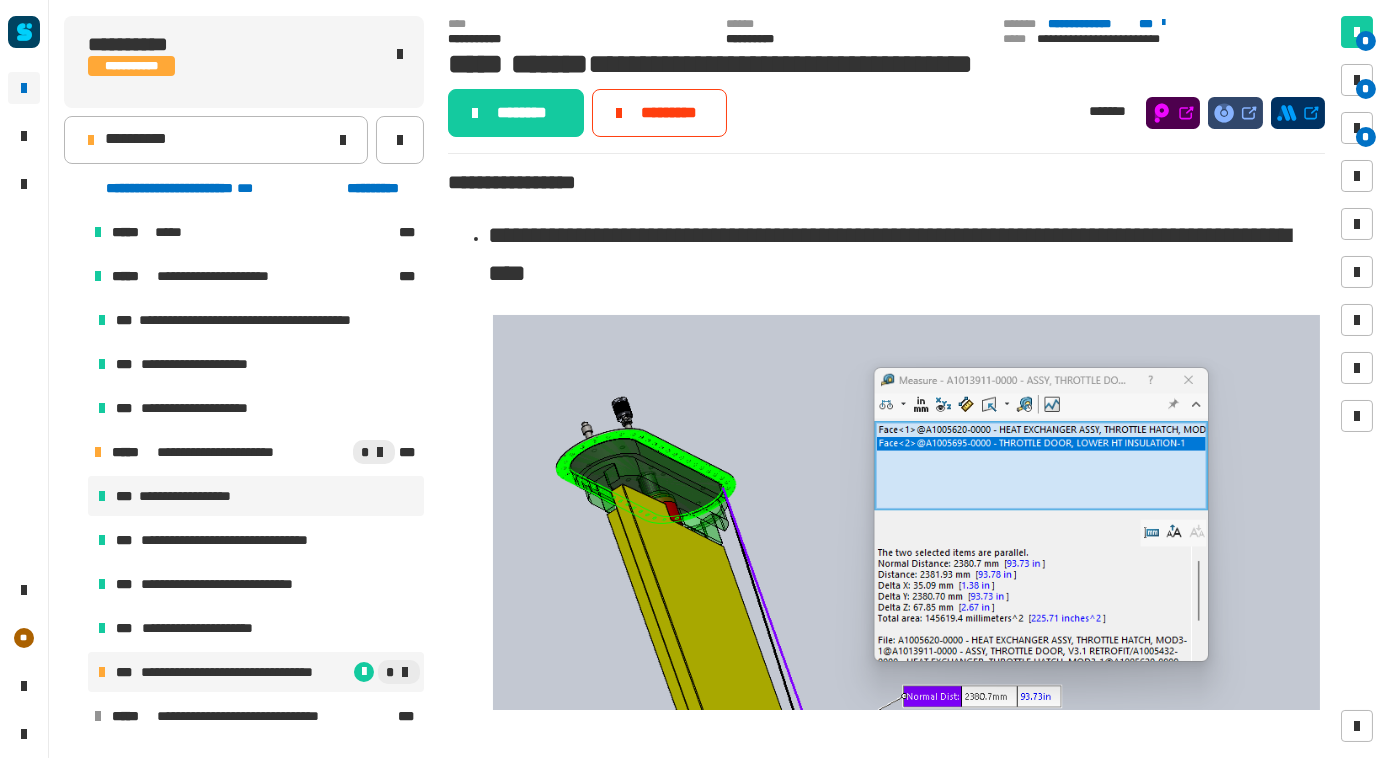 scroll, scrollTop: 37, scrollLeft: 0, axis: vertical 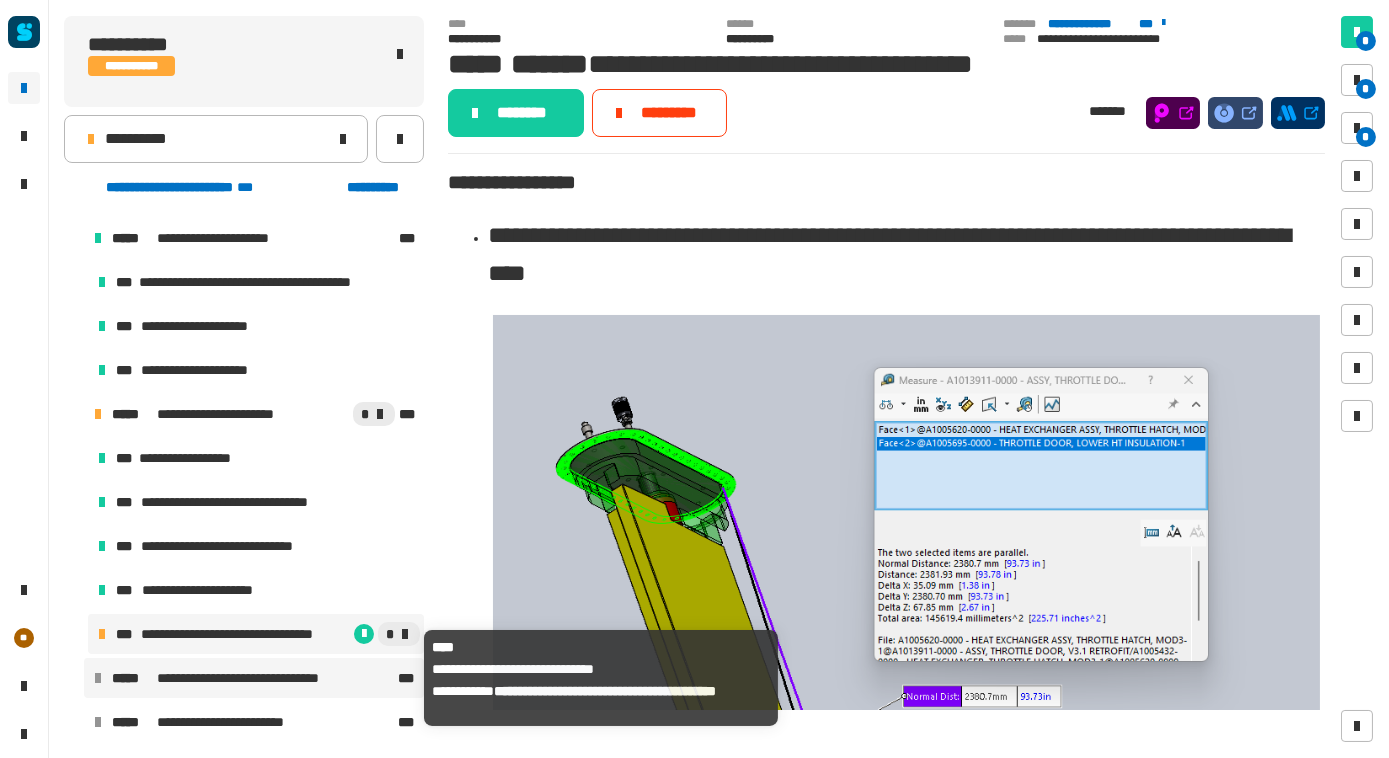 click on "**********" at bounding box center [257, 678] 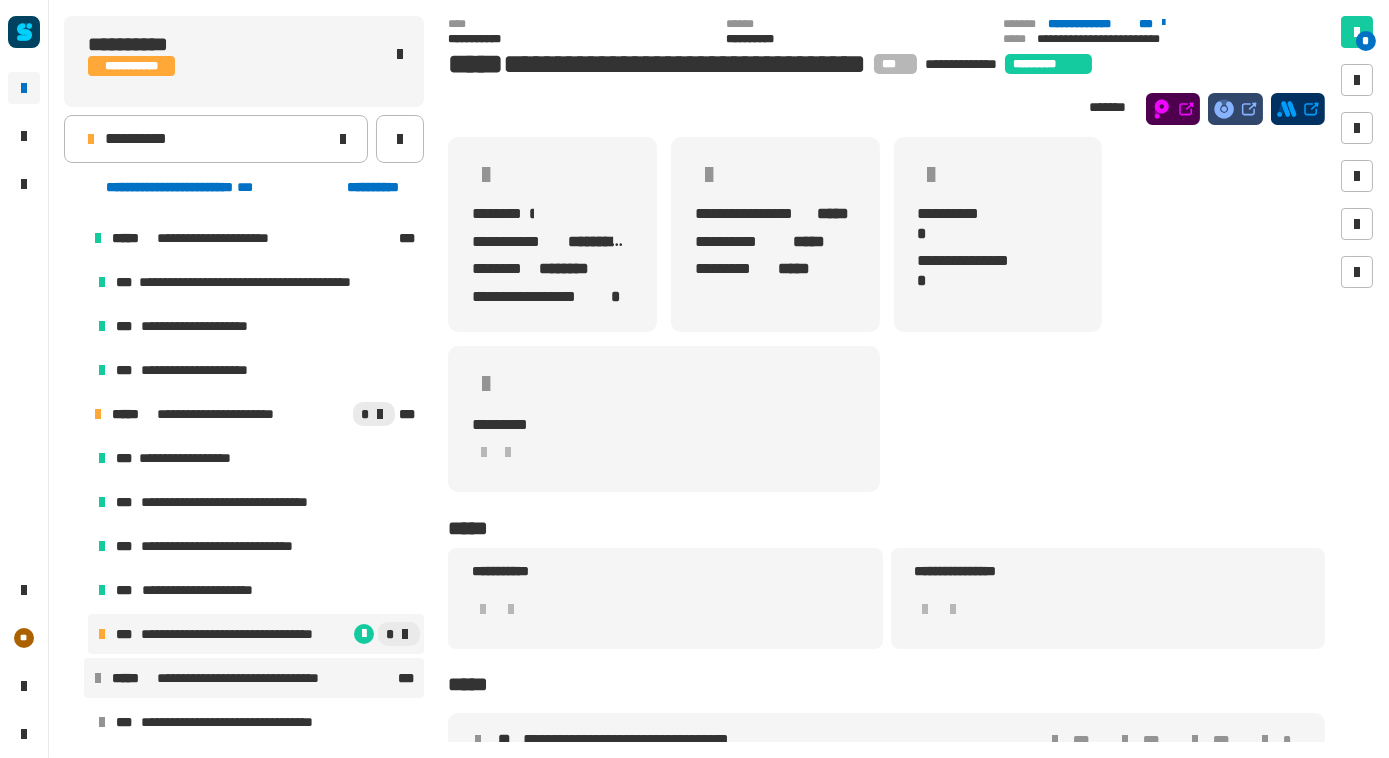 click on "**********" at bounding box center [242, 634] 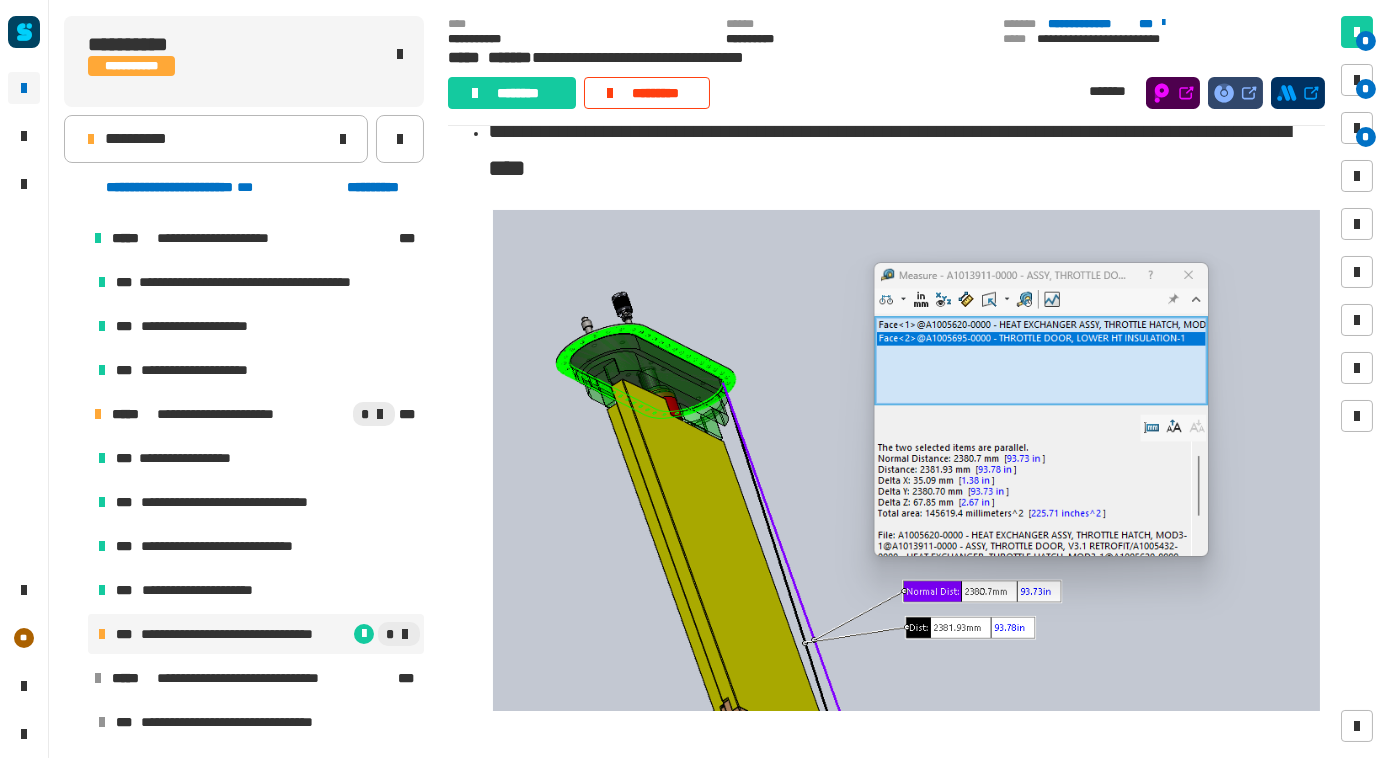 scroll, scrollTop: 0, scrollLeft: 0, axis: both 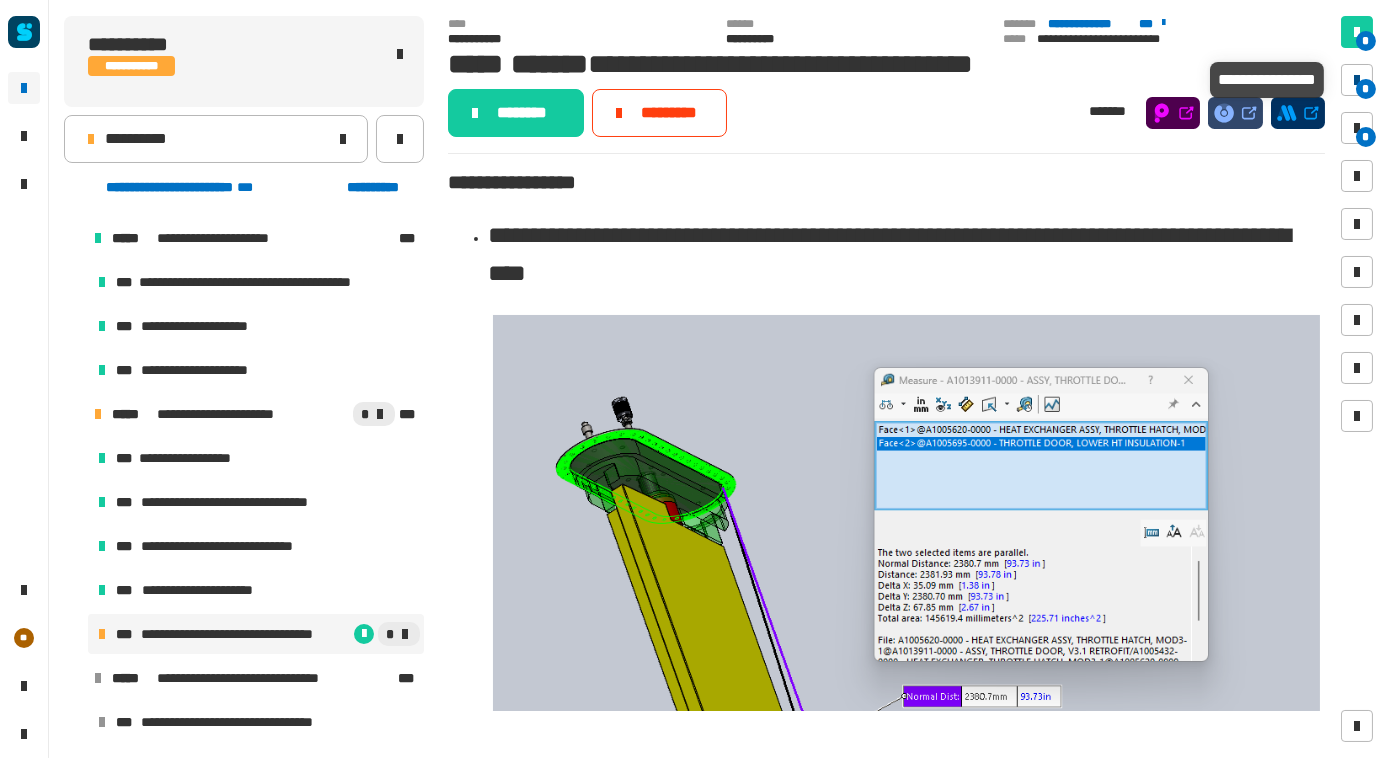 click at bounding box center (1357, 80) 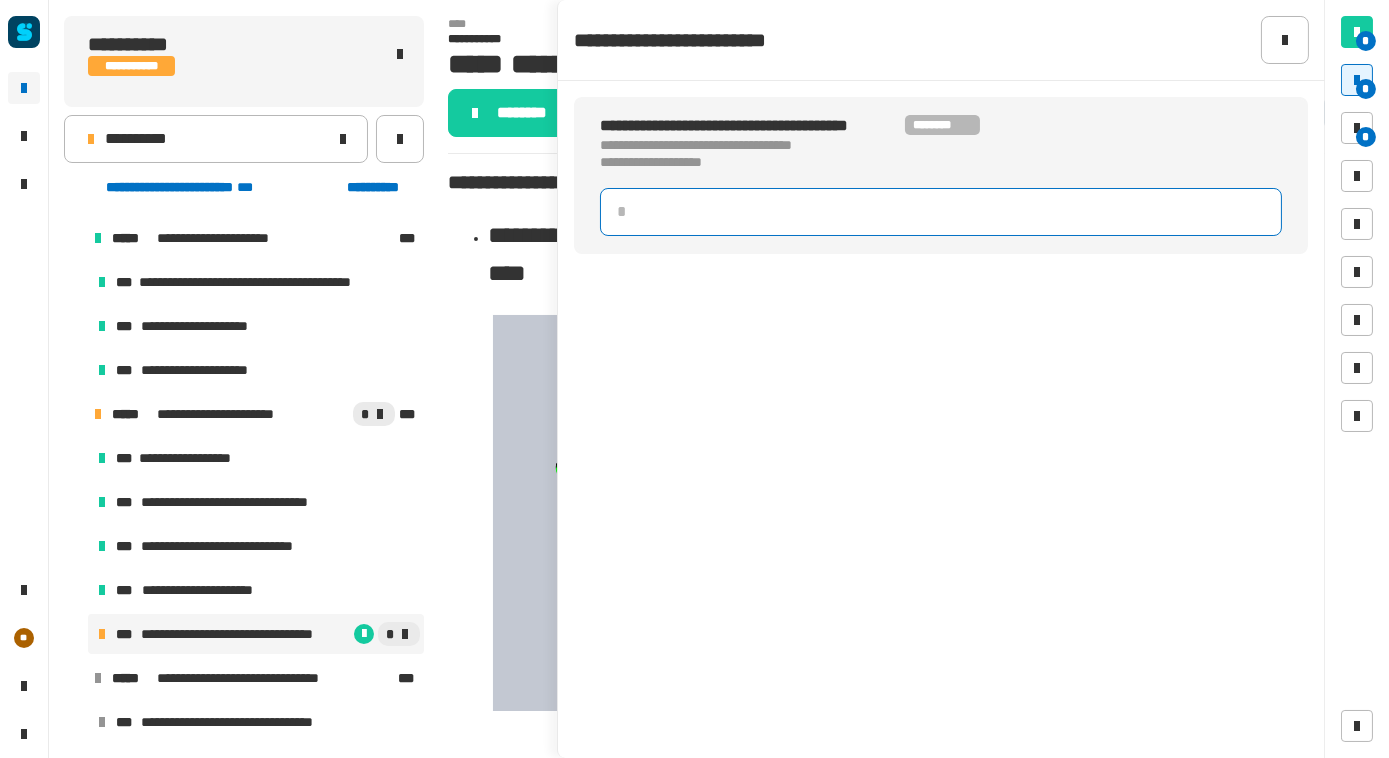 click 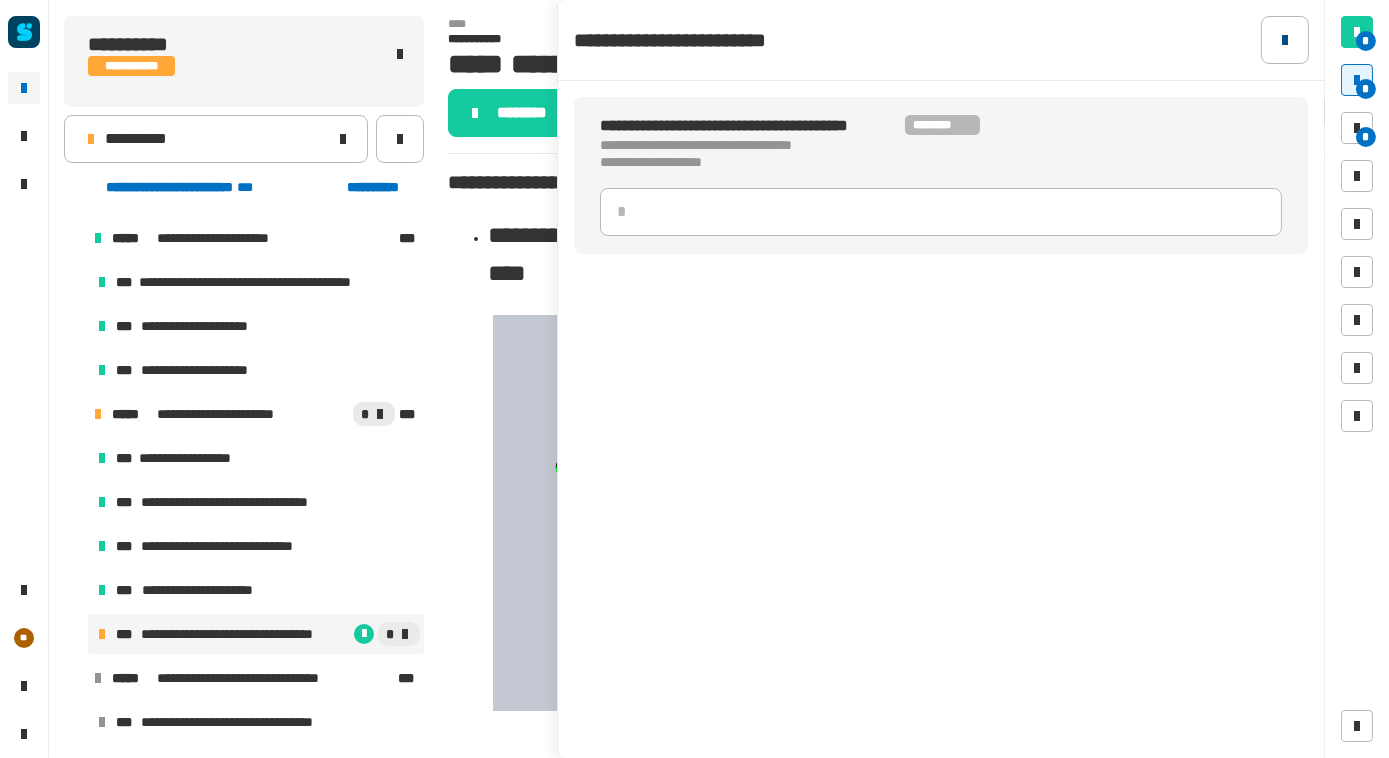 type 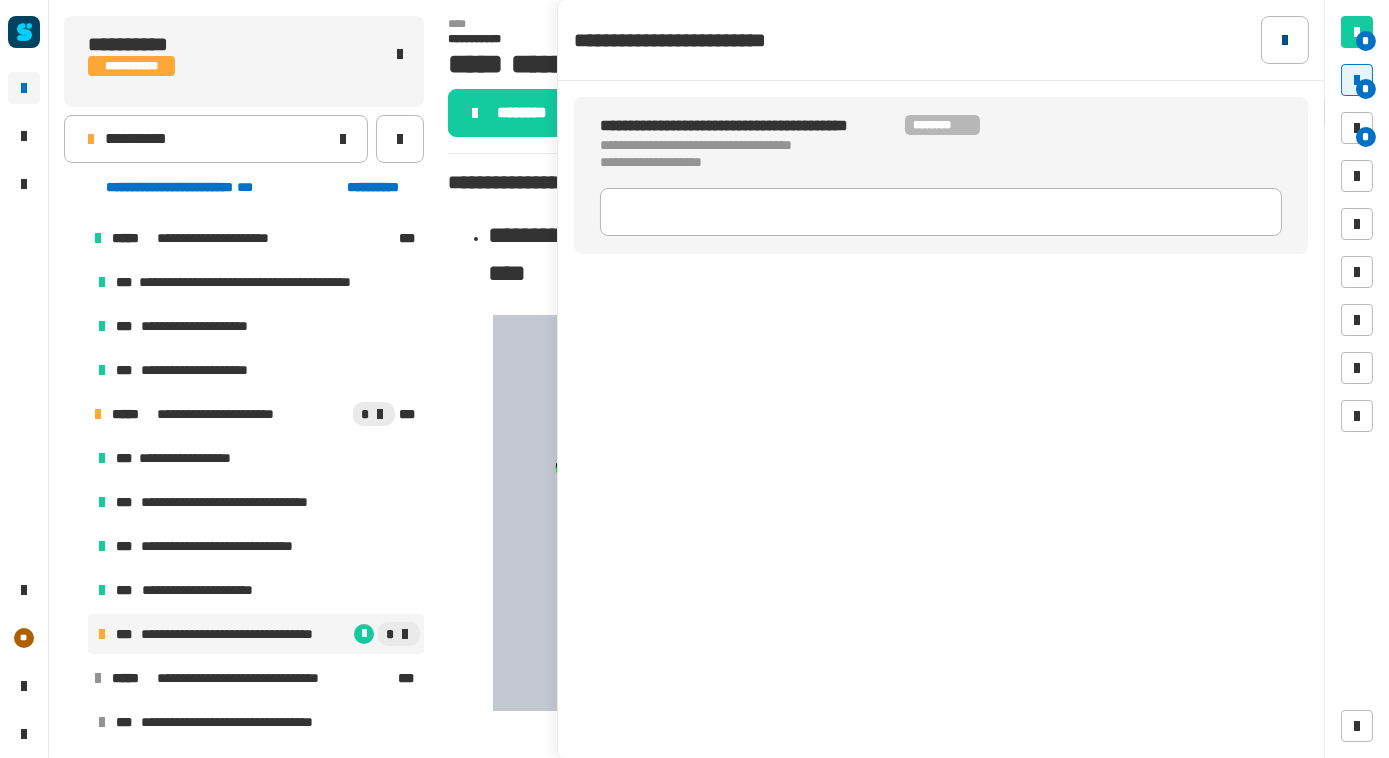 click 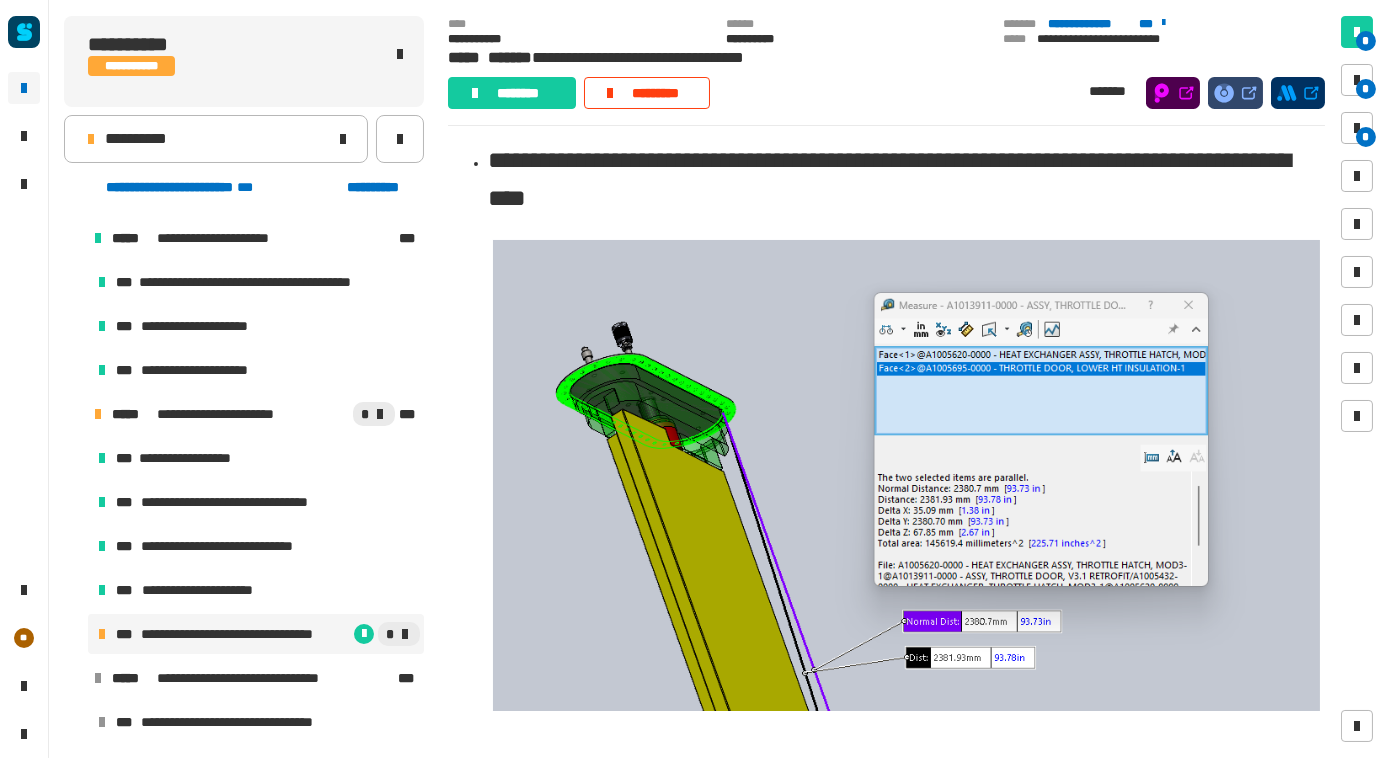 scroll, scrollTop: 0, scrollLeft: 0, axis: both 